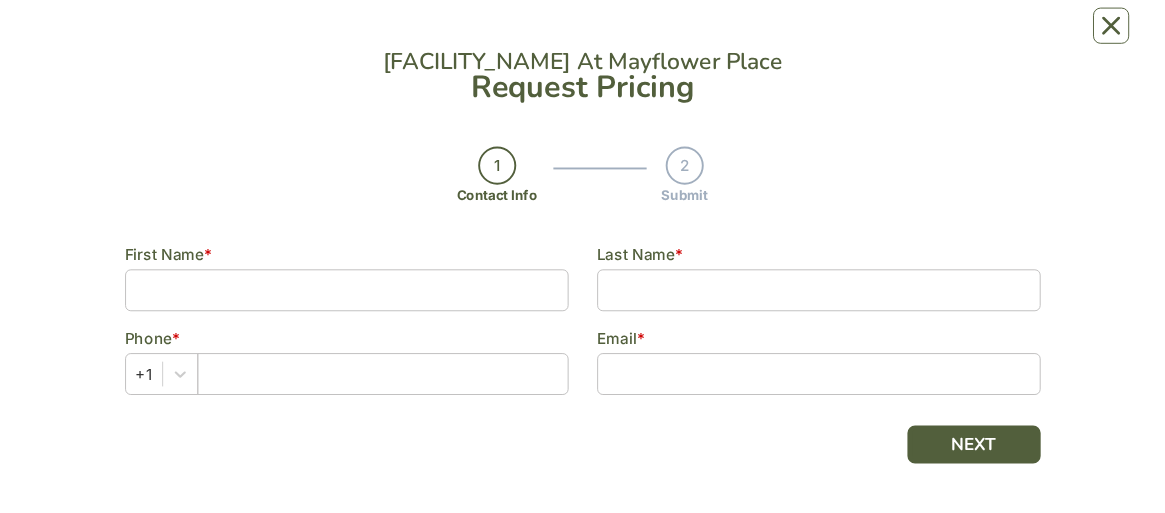 scroll, scrollTop: 0, scrollLeft: 0, axis: both 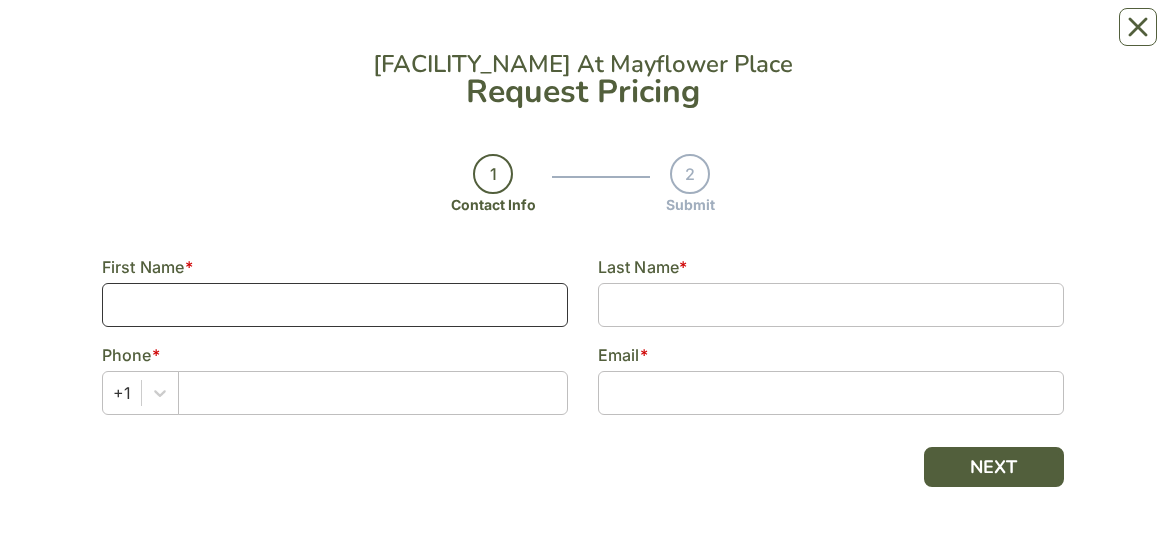 click at bounding box center (335, 305) 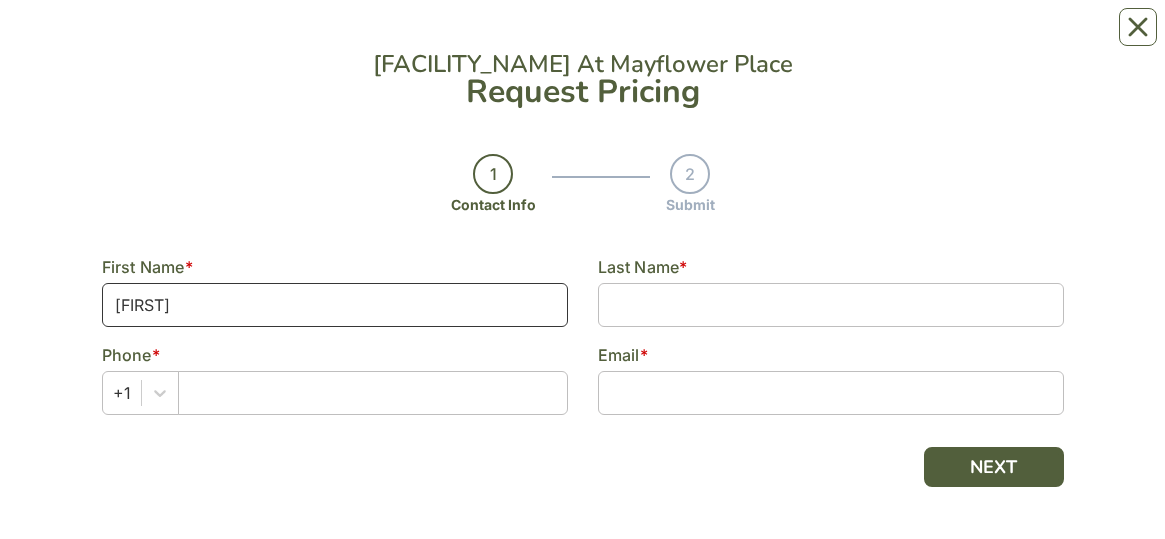 type on "[FIRST]" 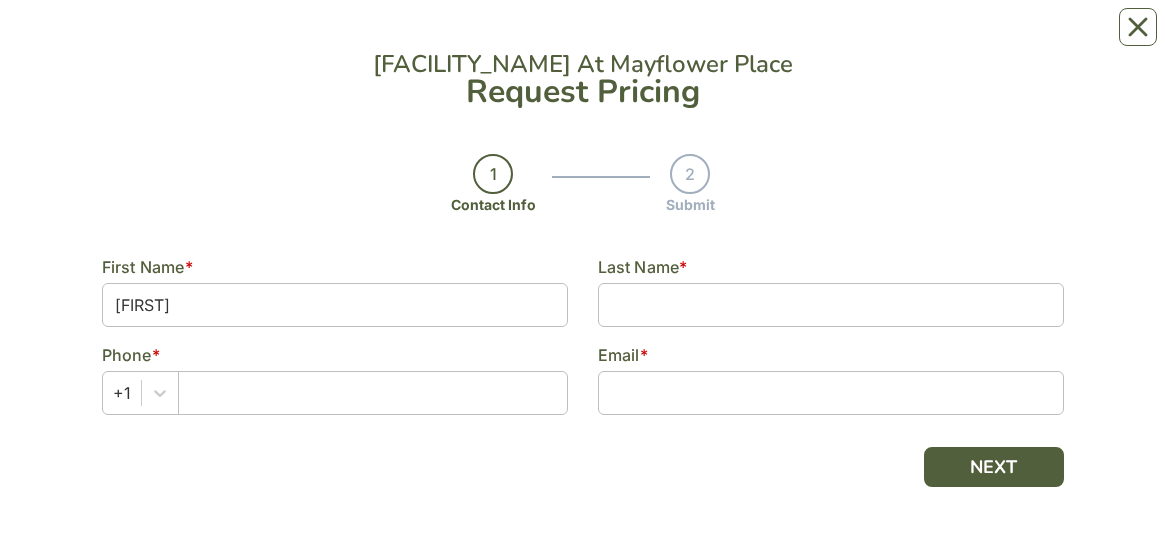click at bounding box center [831, 305] 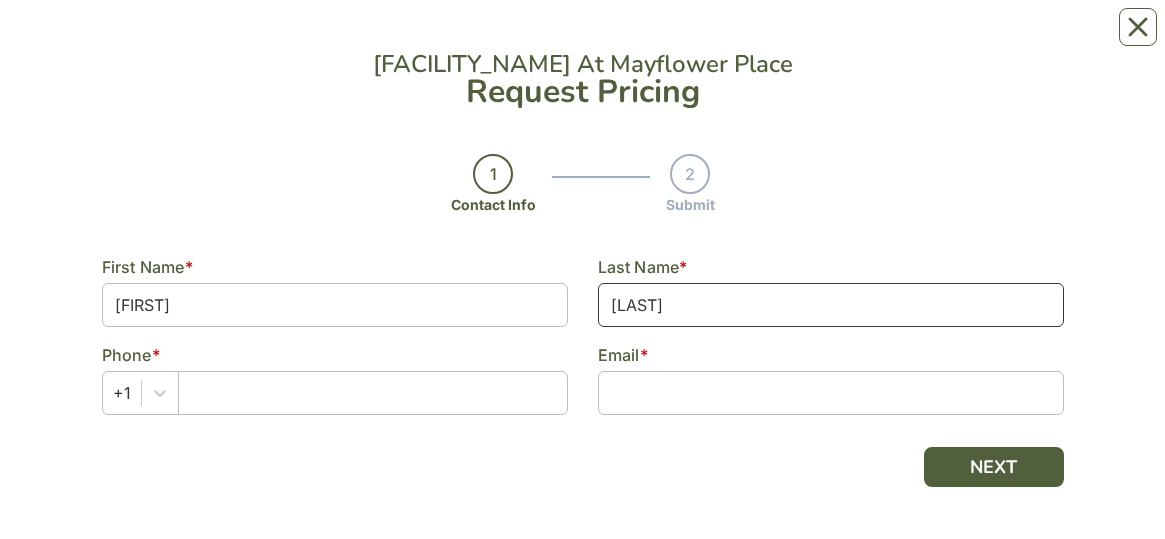 type on "[LAST]" 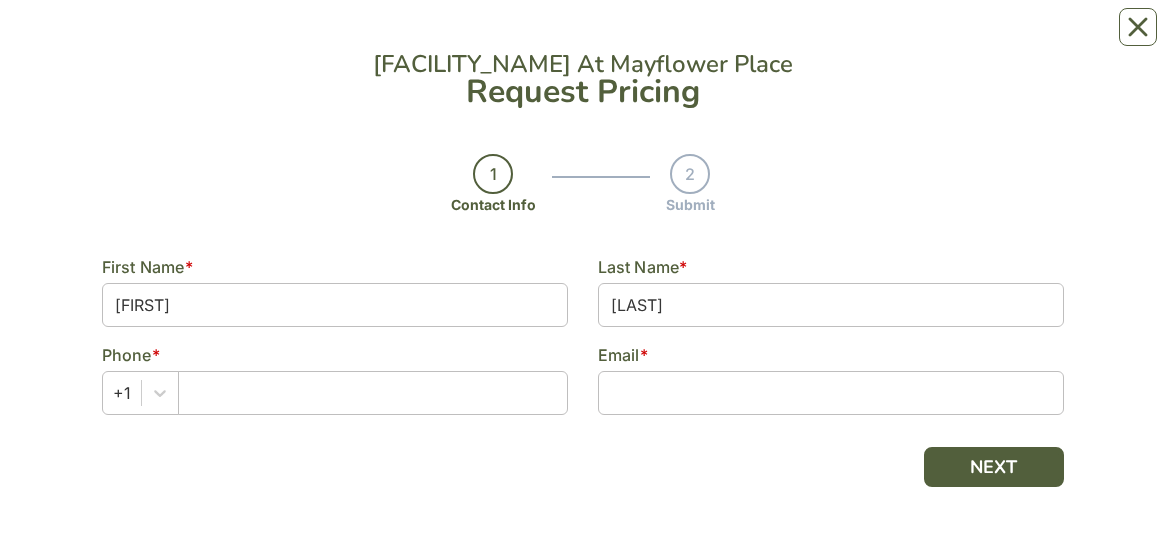 click at bounding box center [373, 393] 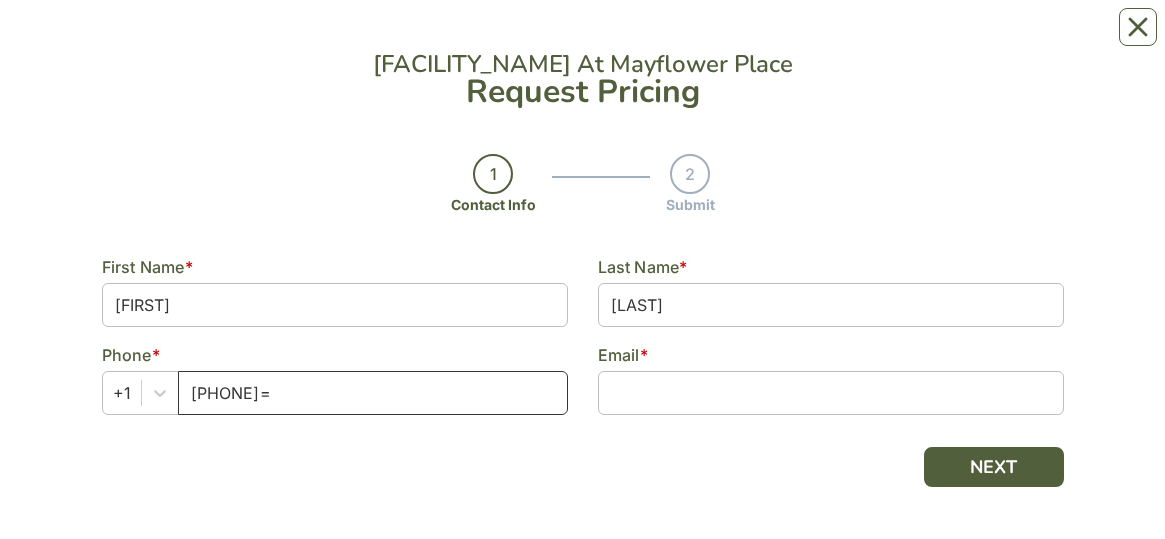 type on "910-471-6934=" 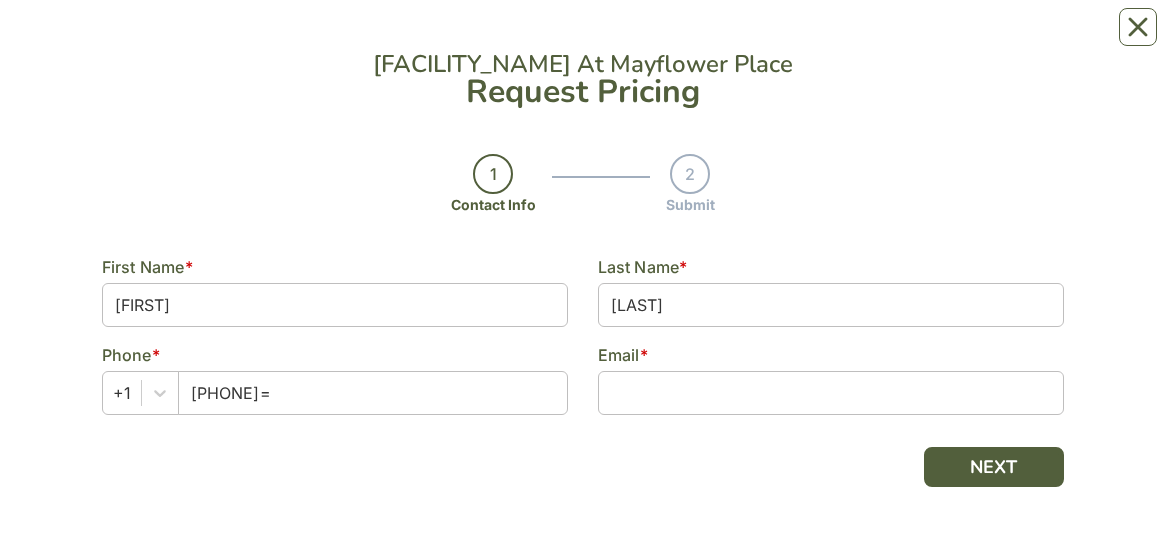 click at bounding box center [831, 393] 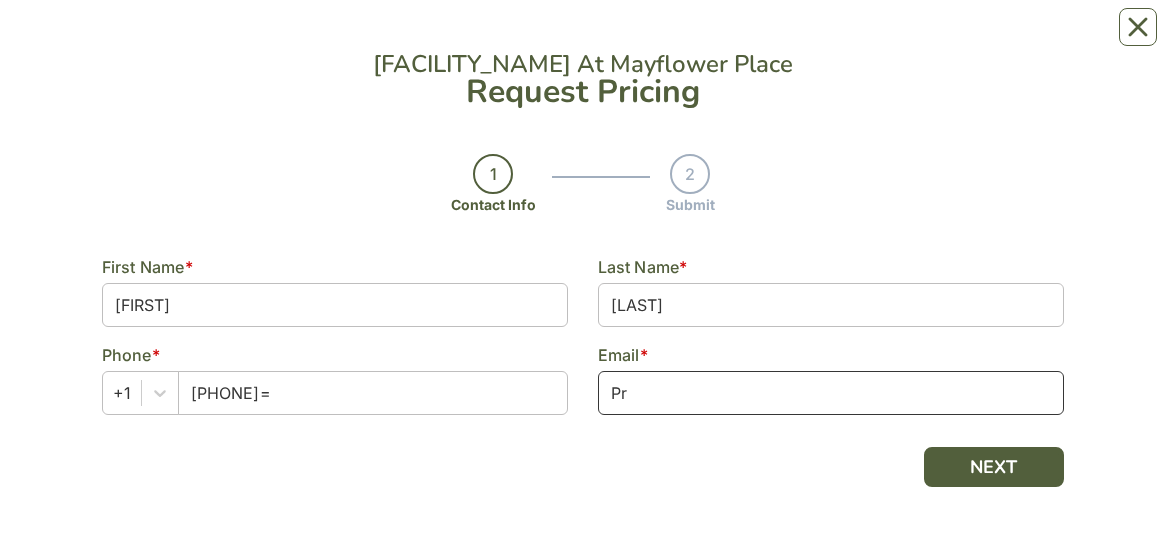 type on "P" 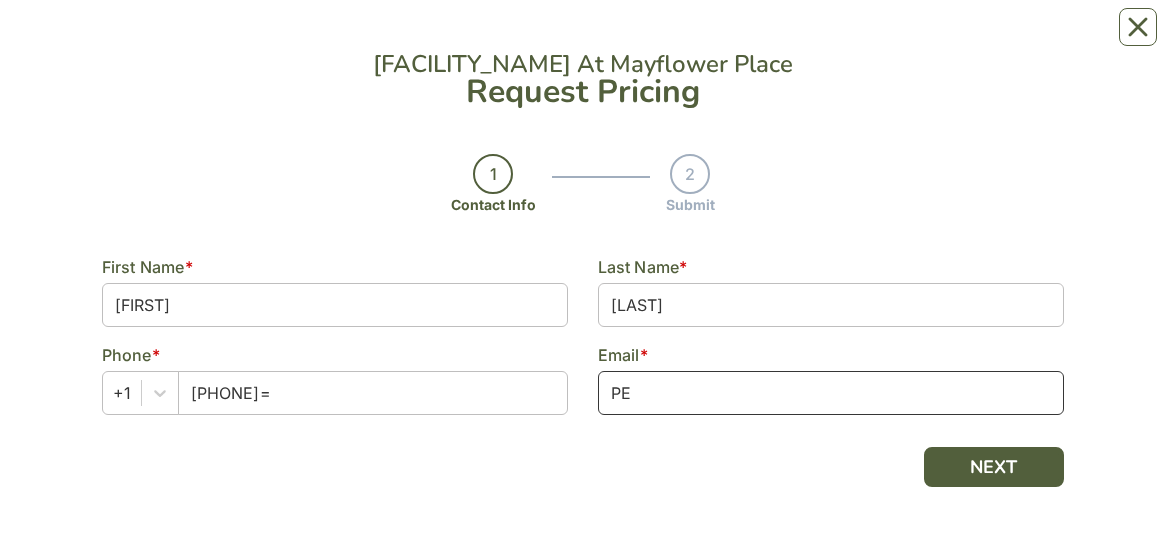 type on "P" 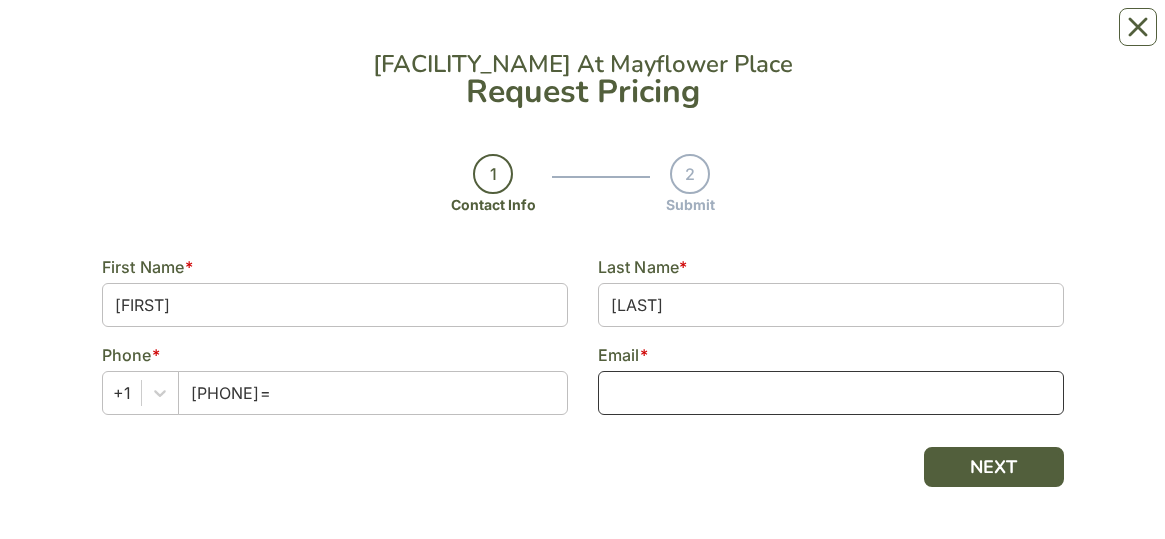 type on "P" 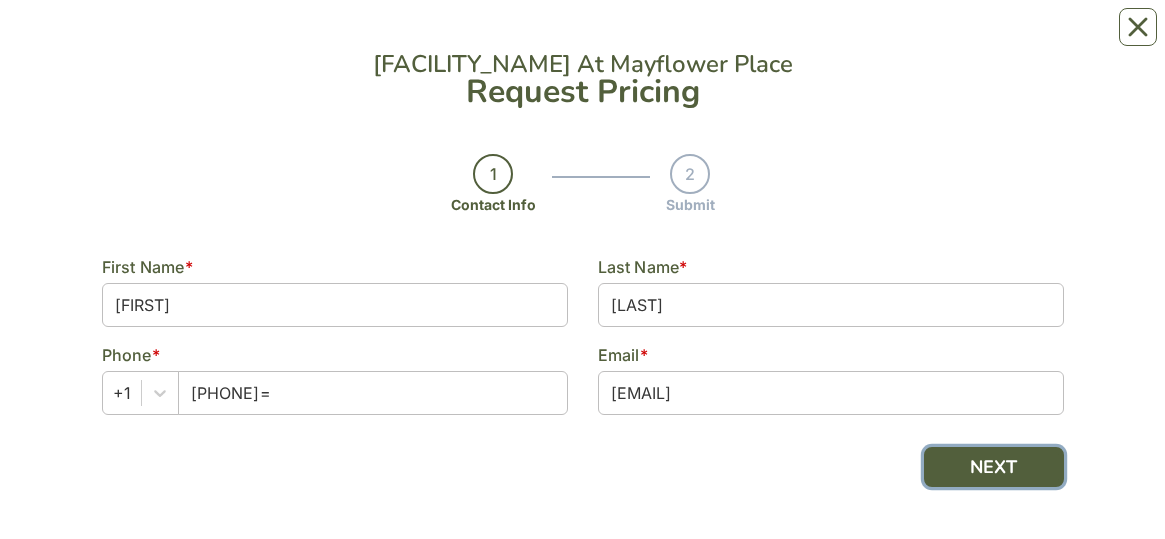click on "NEXT" at bounding box center (994, 467) 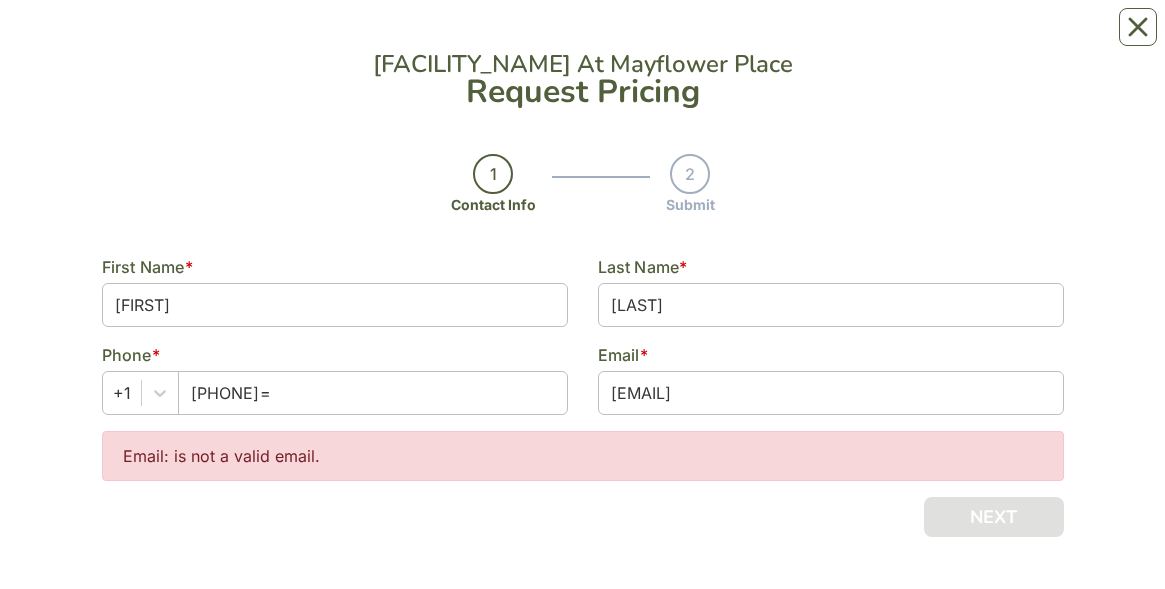 click on "[USERNAME]" at bounding box center [831, 393] 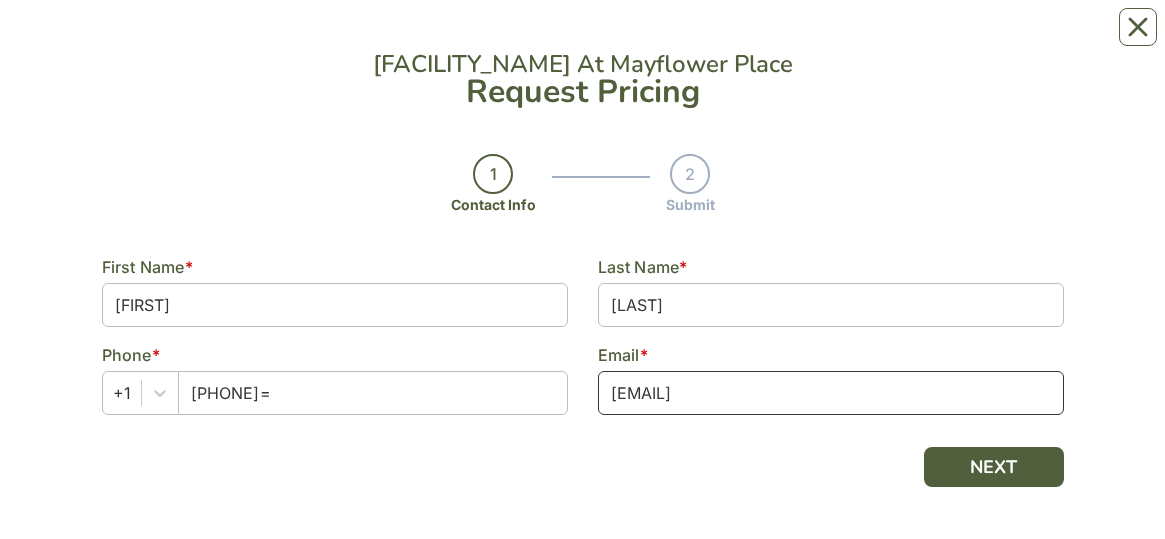 type on "[EMAIL]" 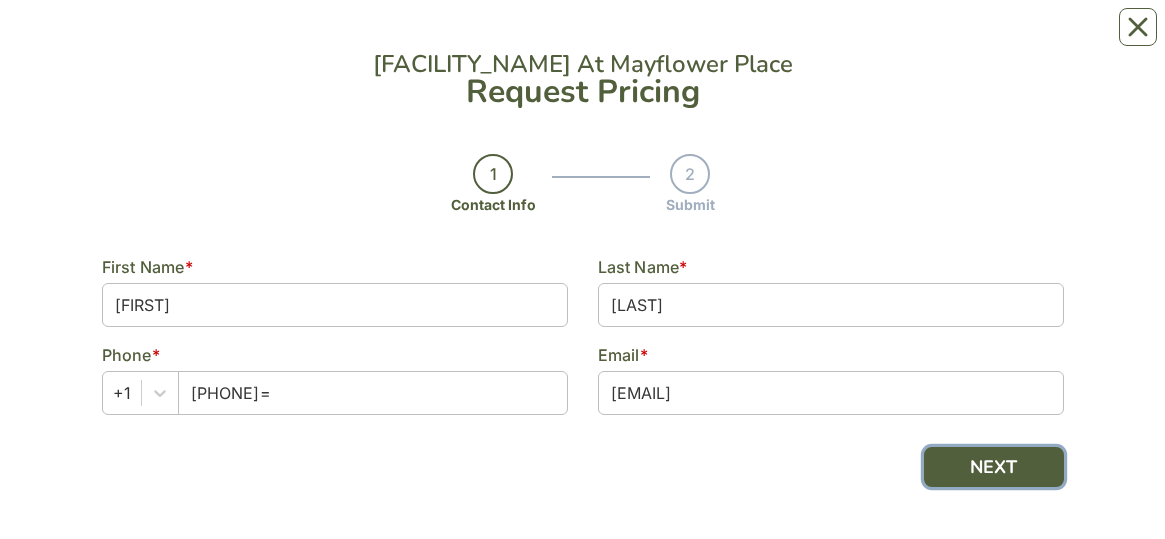 click on "NEXT" at bounding box center (994, 467) 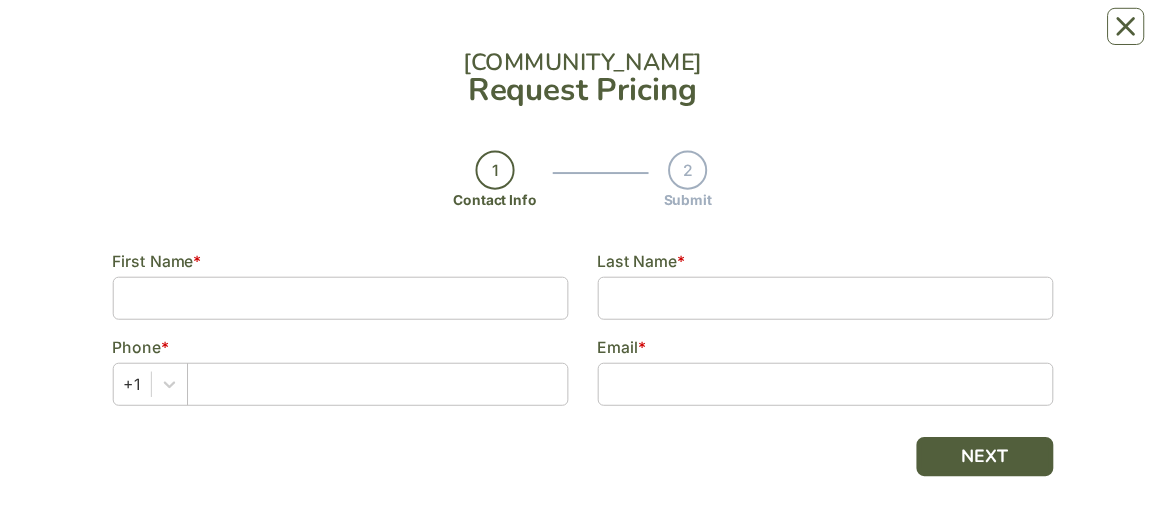 scroll, scrollTop: 0, scrollLeft: 0, axis: both 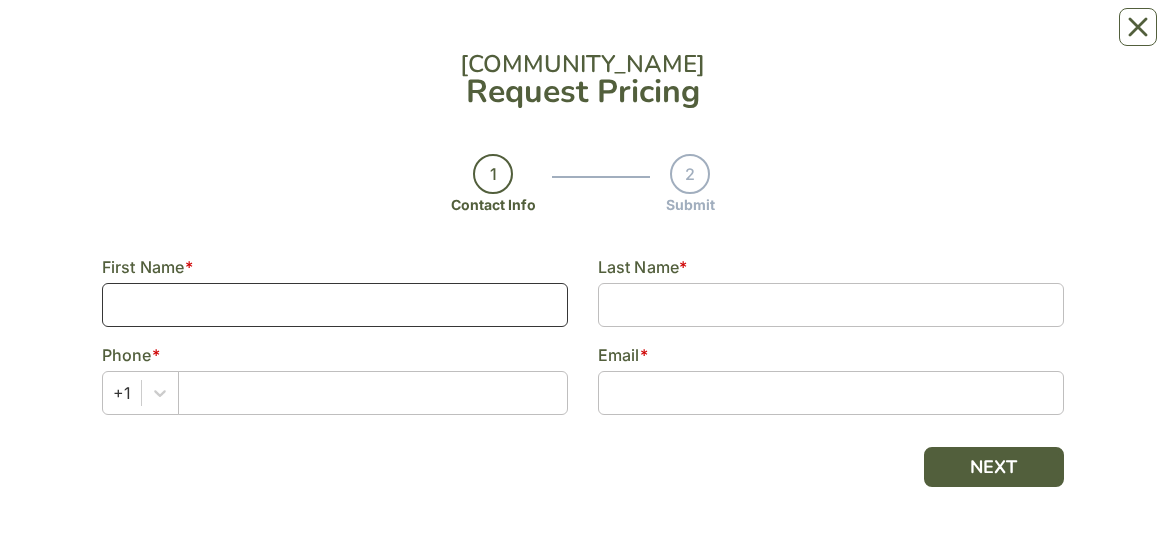click at bounding box center [335, 305] 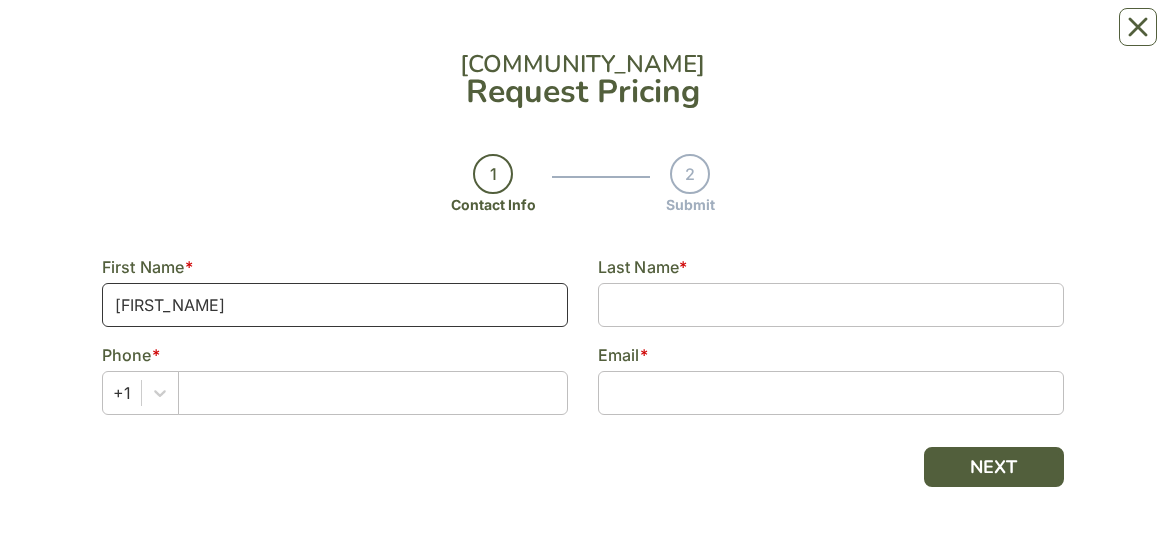 type on "[FIRST_NAME]" 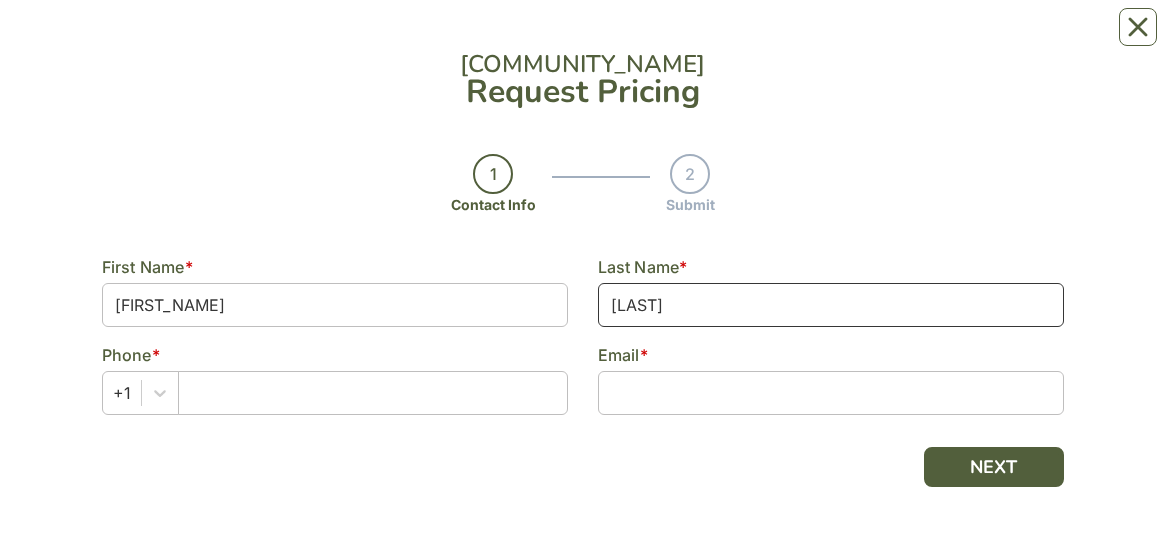 type on "[LAST]" 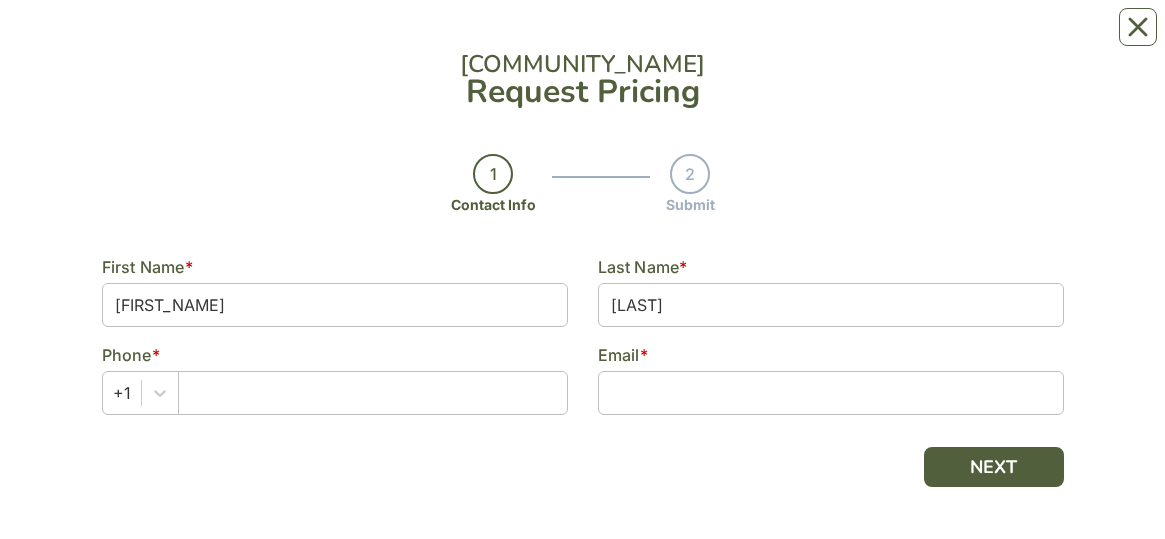 click at bounding box center [373, 393] 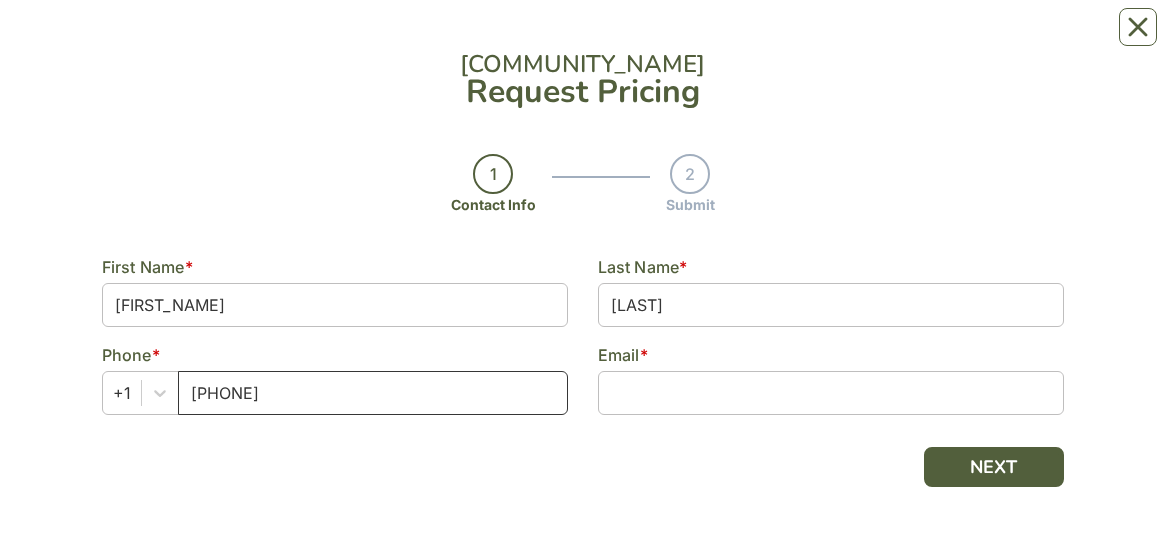 type on "[PHONE]" 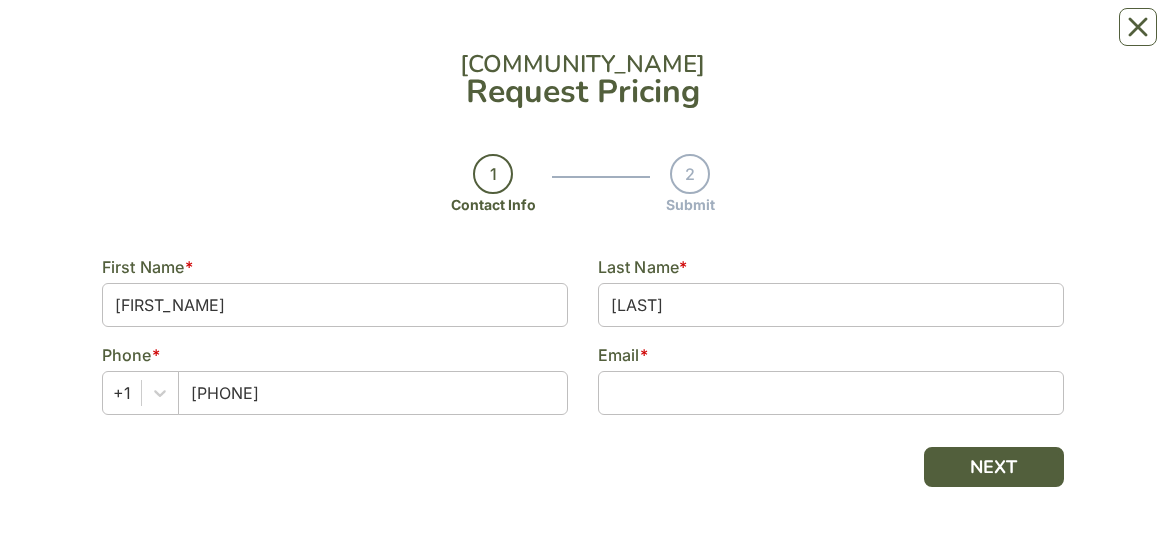 click at bounding box center (831, 393) 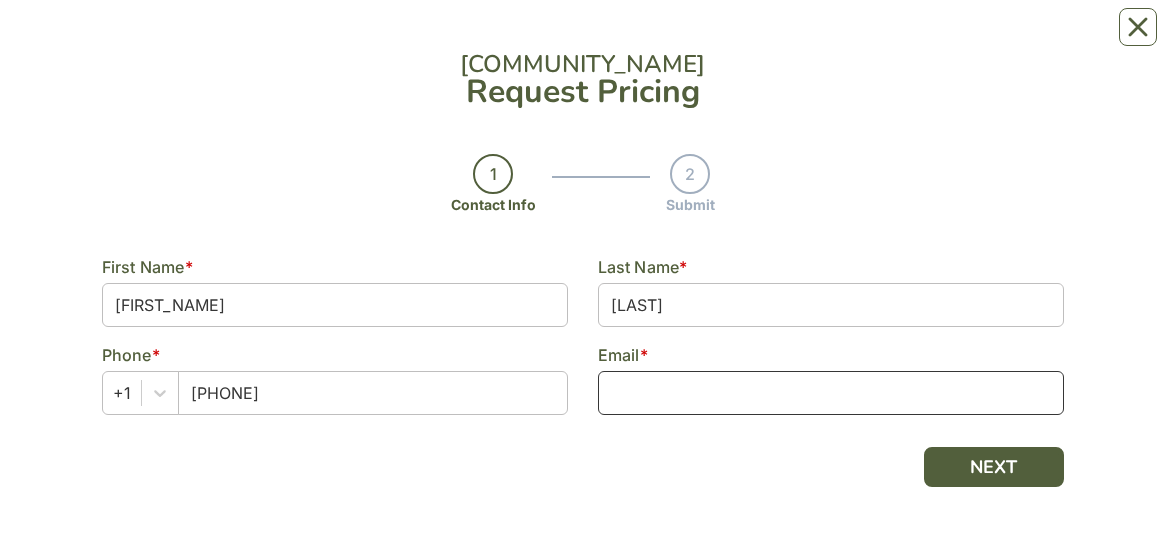 type on "P" 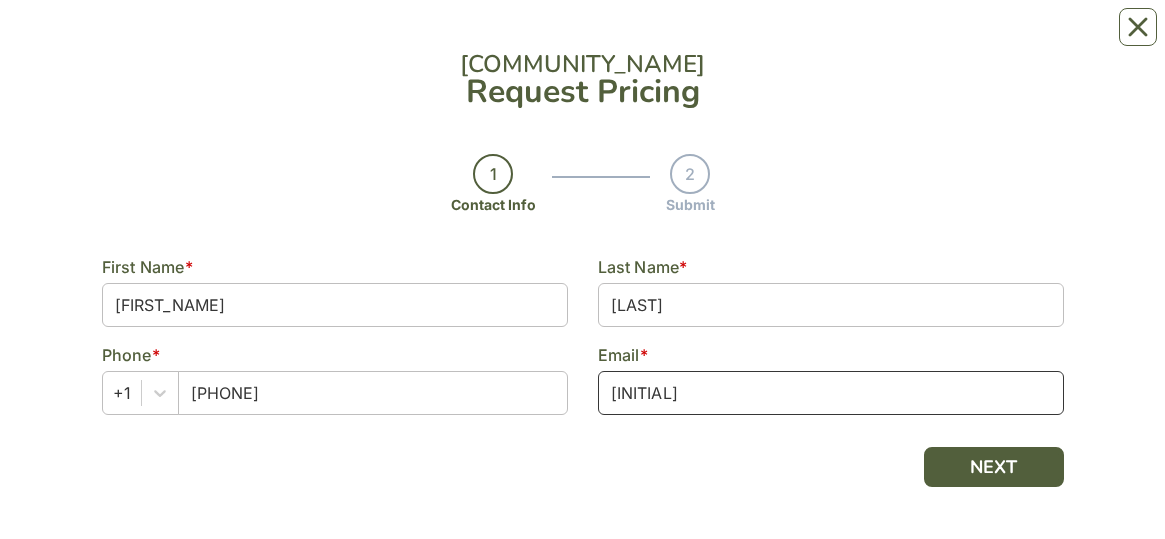 type on "P" 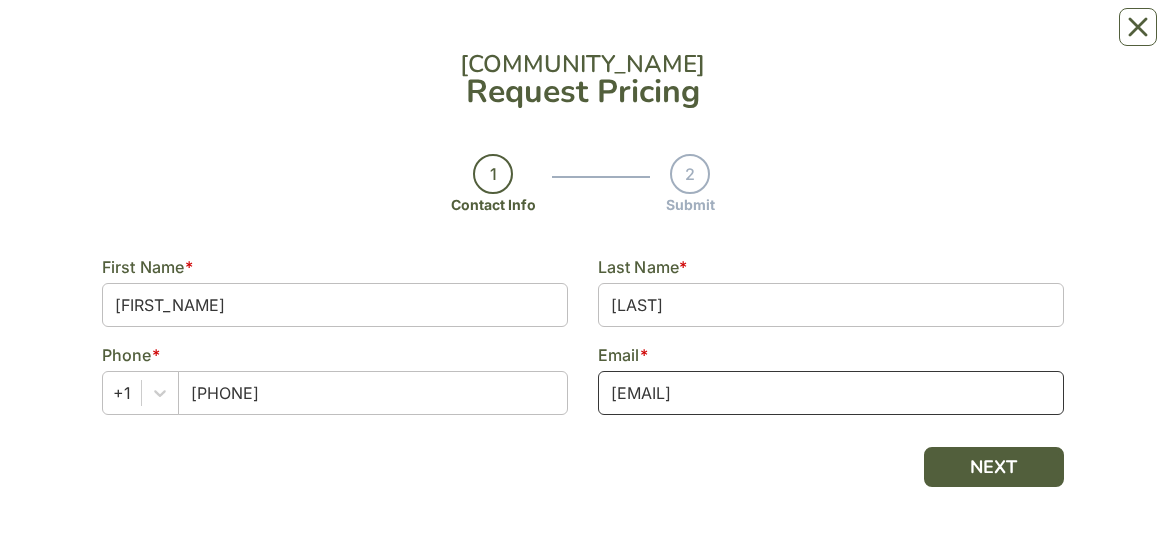 type on "[EMAIL]" 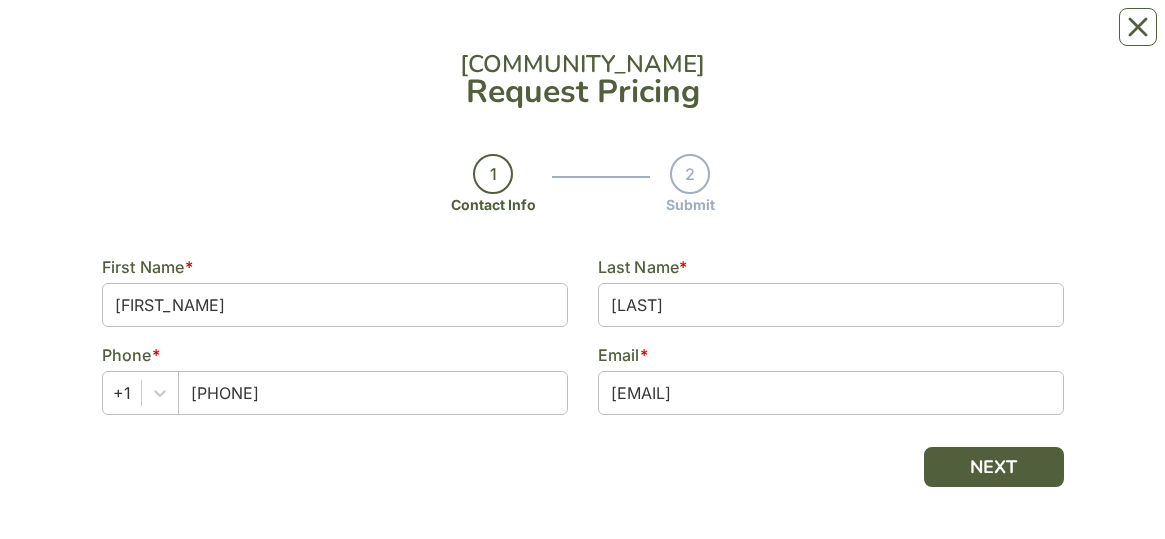 click on "NEXT" at bounding box center (994, 467) 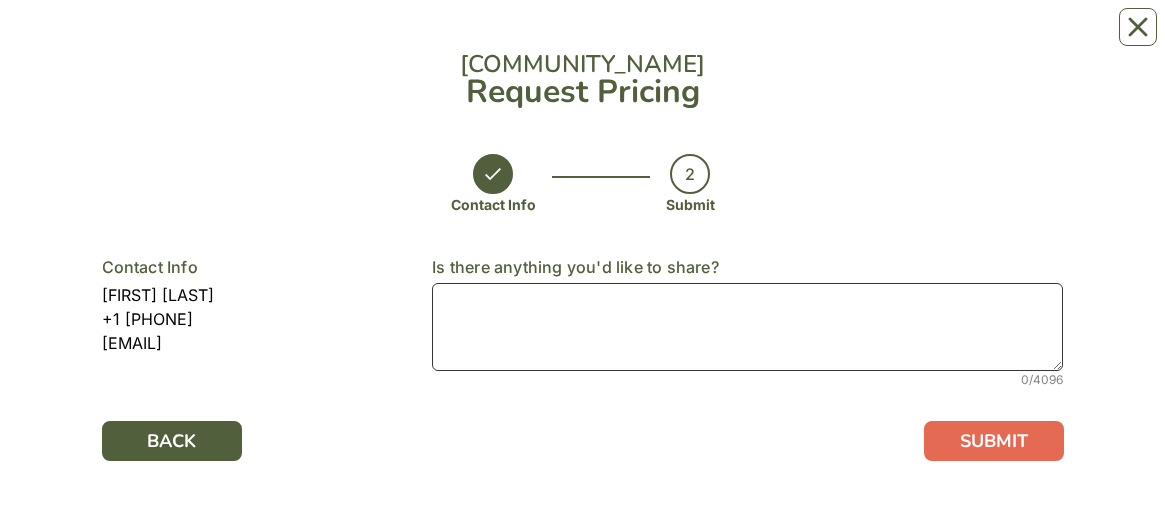 click at bounding box center [747, 327] 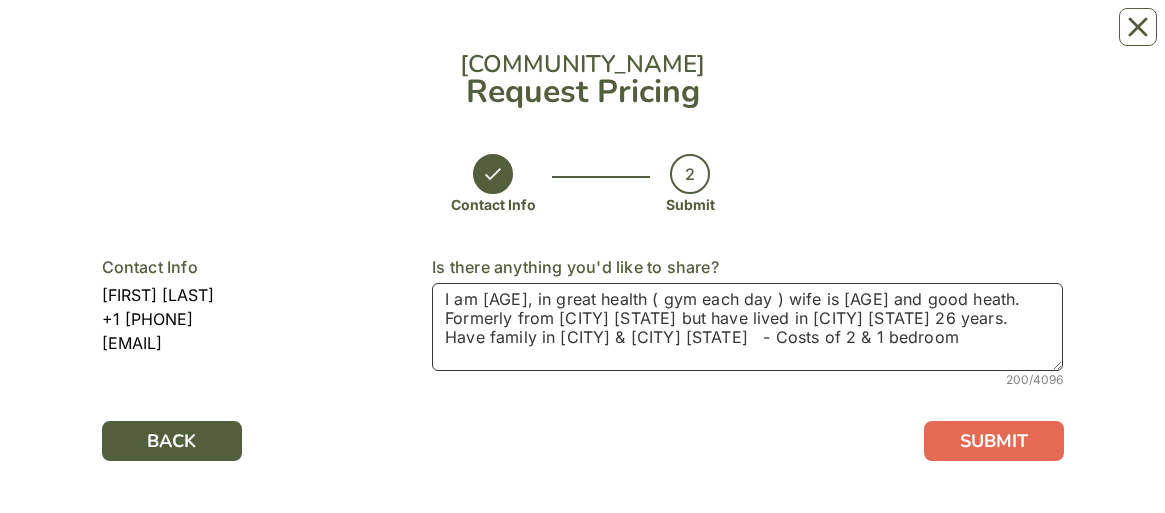 type on "I am [AGE], in great health ( gym each day ) wife is [AGE] and good heath.
Formerly from [CITY] [STATE] but have lived in [CITY] [STATE] 26 years.
Have family in [CITY] & [CITY] [STATE]   - Costs of 2 & 1 bedroom ." 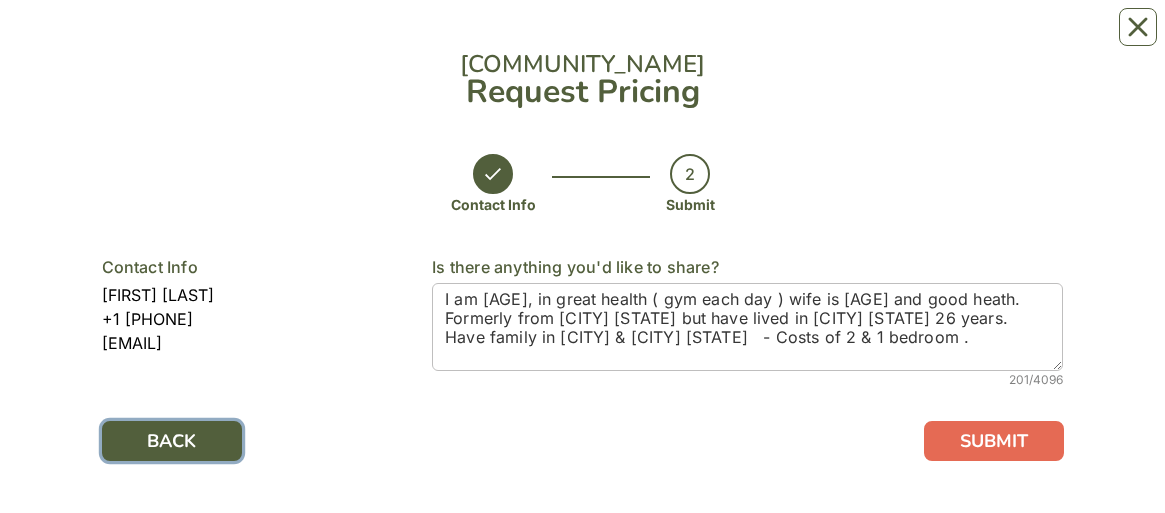 click on "BACK" at bounding box center (172, 441) 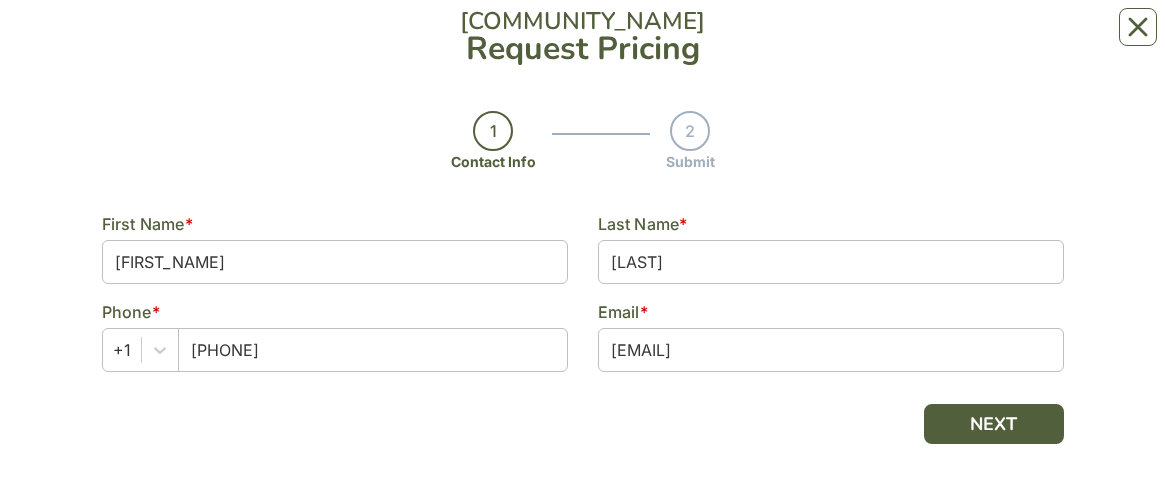 scroll, scrollTop: 43, scrollLeft: 0, axis: vertical 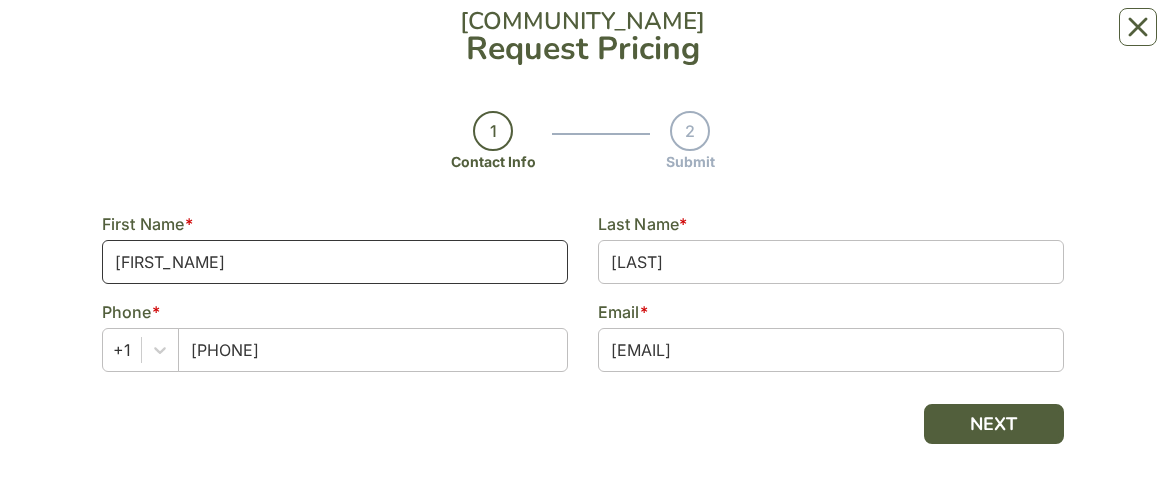 click on "[FIRST_NAME]" at bounding box center [335, 262] 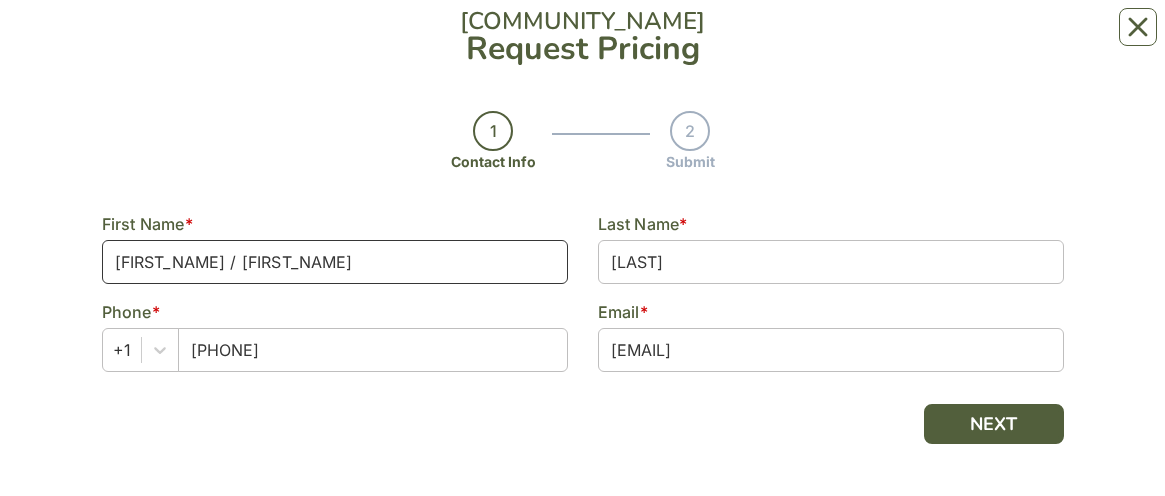 type on "[FIRST_NAME] / [FIRST_NAME]" 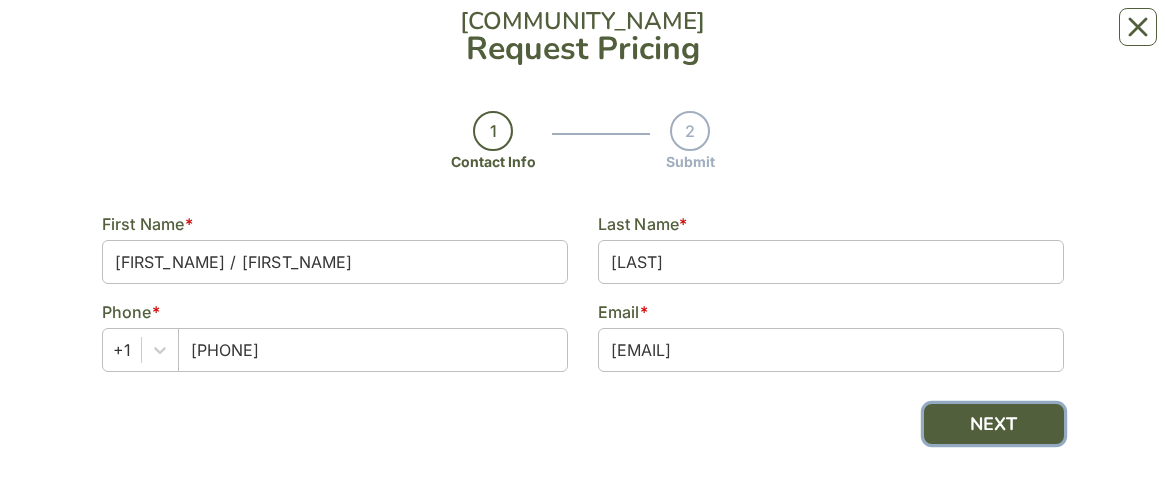click on "NEXT" at bounding box center [994, 424] 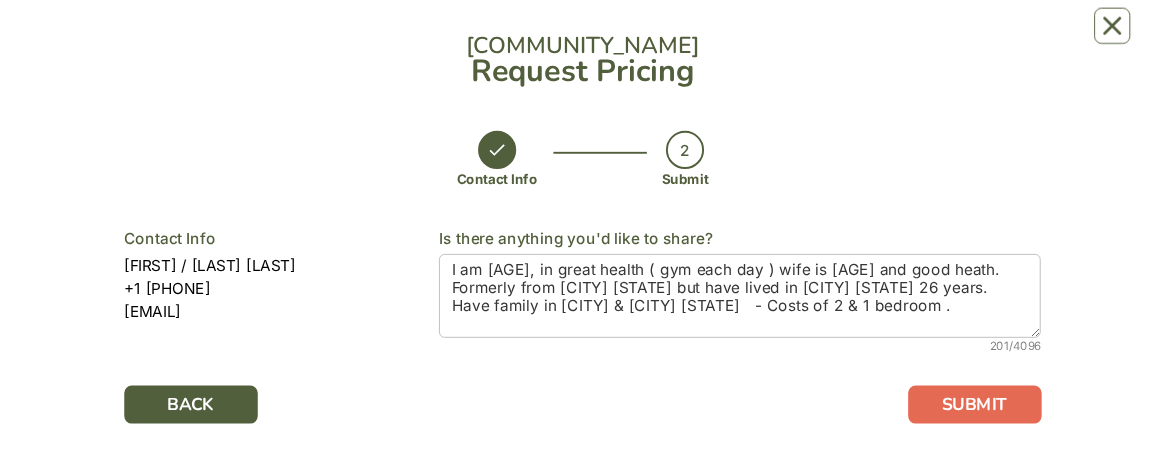 scroll, scrollTop: 0, scrollLeft: 0, axis: both 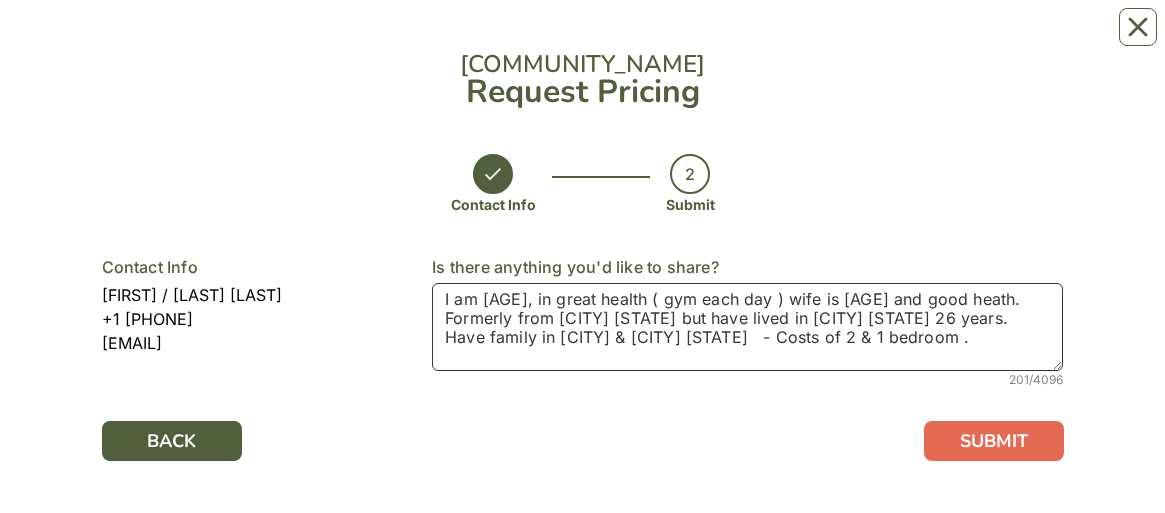 click on "I am [AGE], in great health ( gym each day ) wife is [AGE] and good heath.
Formerly from [CITY] [STATE] but have lived in [CITY] [STATE] 26 years.
Have family in [CITY] & [CITY] [STATE]   - Costs of 2 & 1 bedroom ." at bounding box center (747, 327) 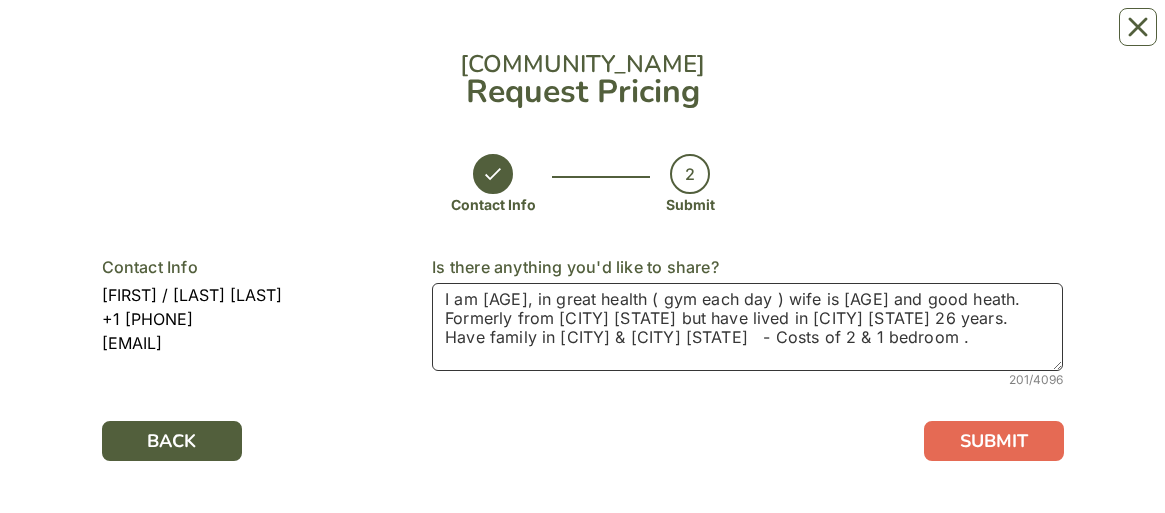 click on "I am [AGE], in great health ( gym each day ) wife is [AGE] and good heath.
Formerly from [CITY] [STATE] but have lived in [CITY] [STATE] 26 years.
Have family in [CITY] & [CITY] [STATE]   - Costs of 2 & 1 bedroom ." at bounding box center (747, 327) 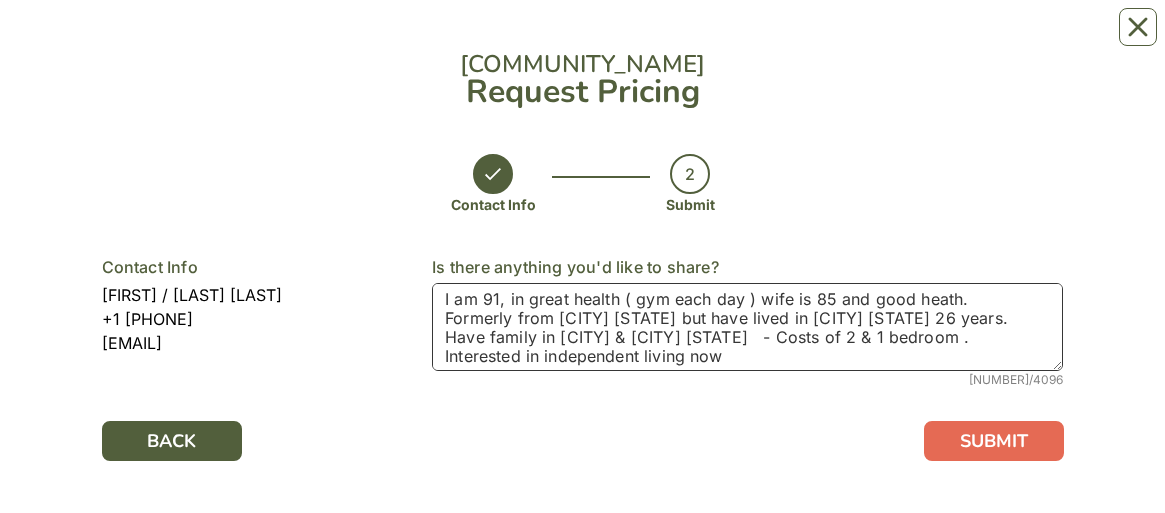 type on "I am 91, in great health ( gym each day ) wife is 85 and good heath.
Formerly from [CITY] [STATE] but have lived in [CITY] [STATE] 26 years.
Have family in [CITY] & [CITY] [STATE]   - Costs of 2 & 1 bedroom .
Interested in independent living now" 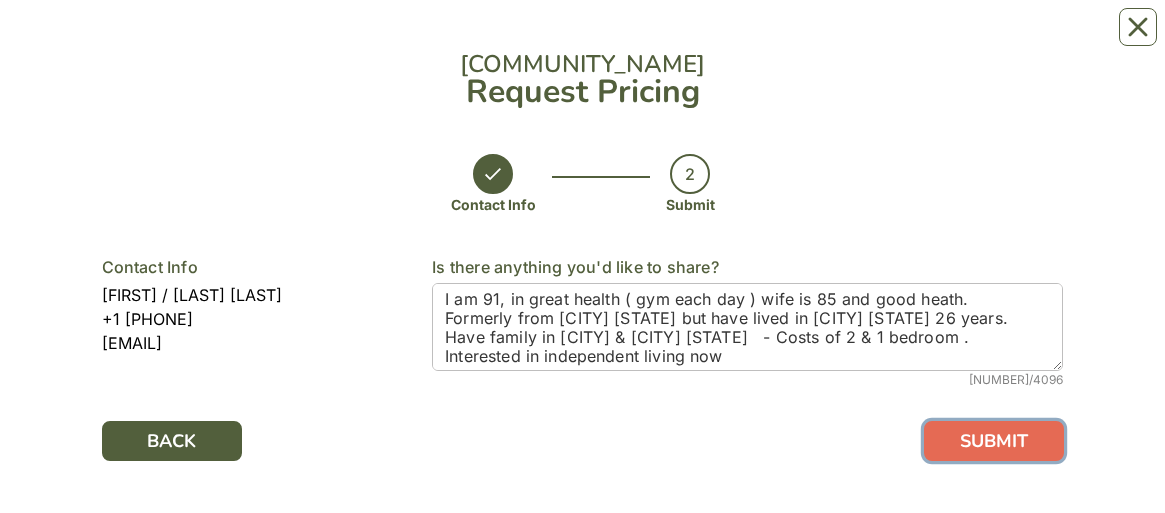 click on "SUBMIT" at bounding box center (994, 441) 